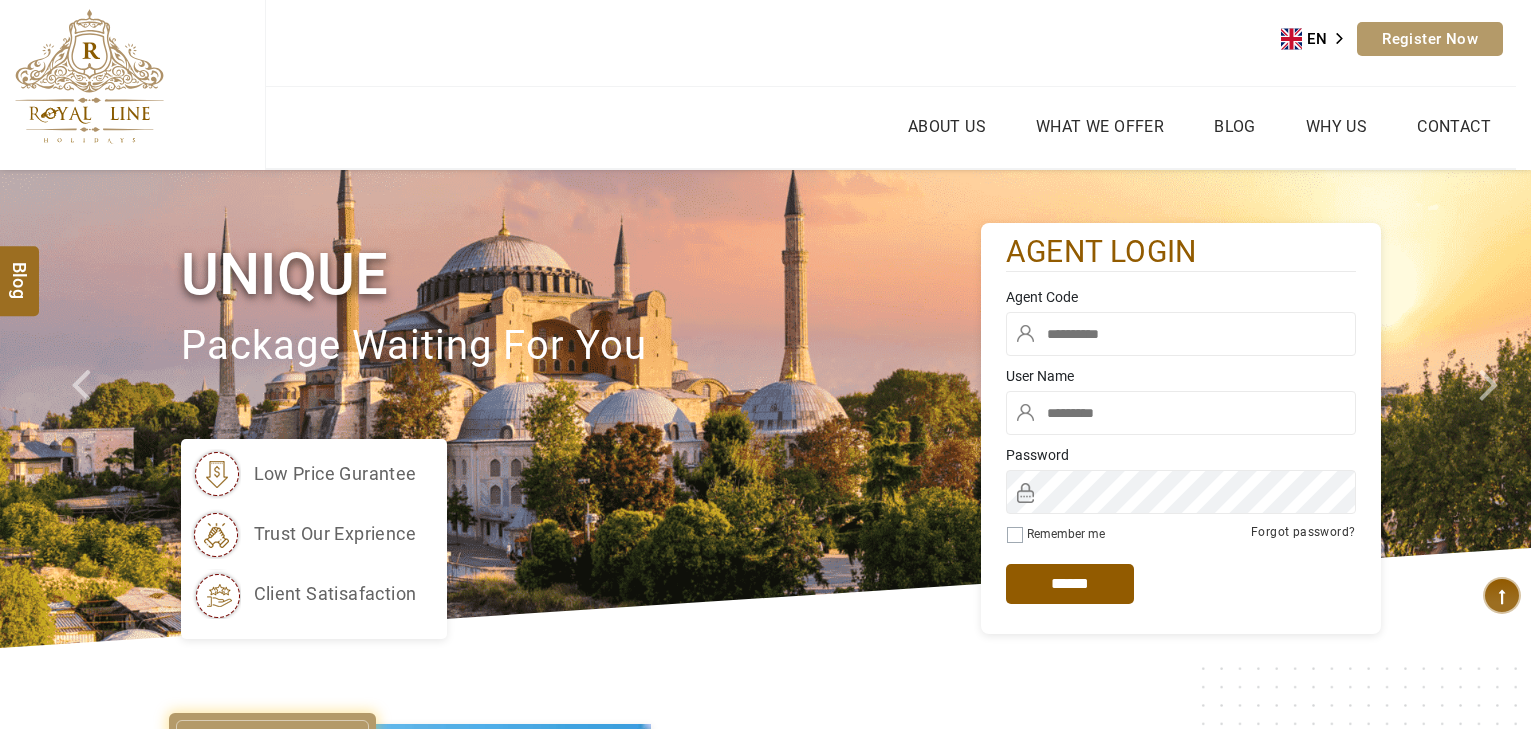 scroll, scrollTop: 0, scrollLeft: 0, axis: both 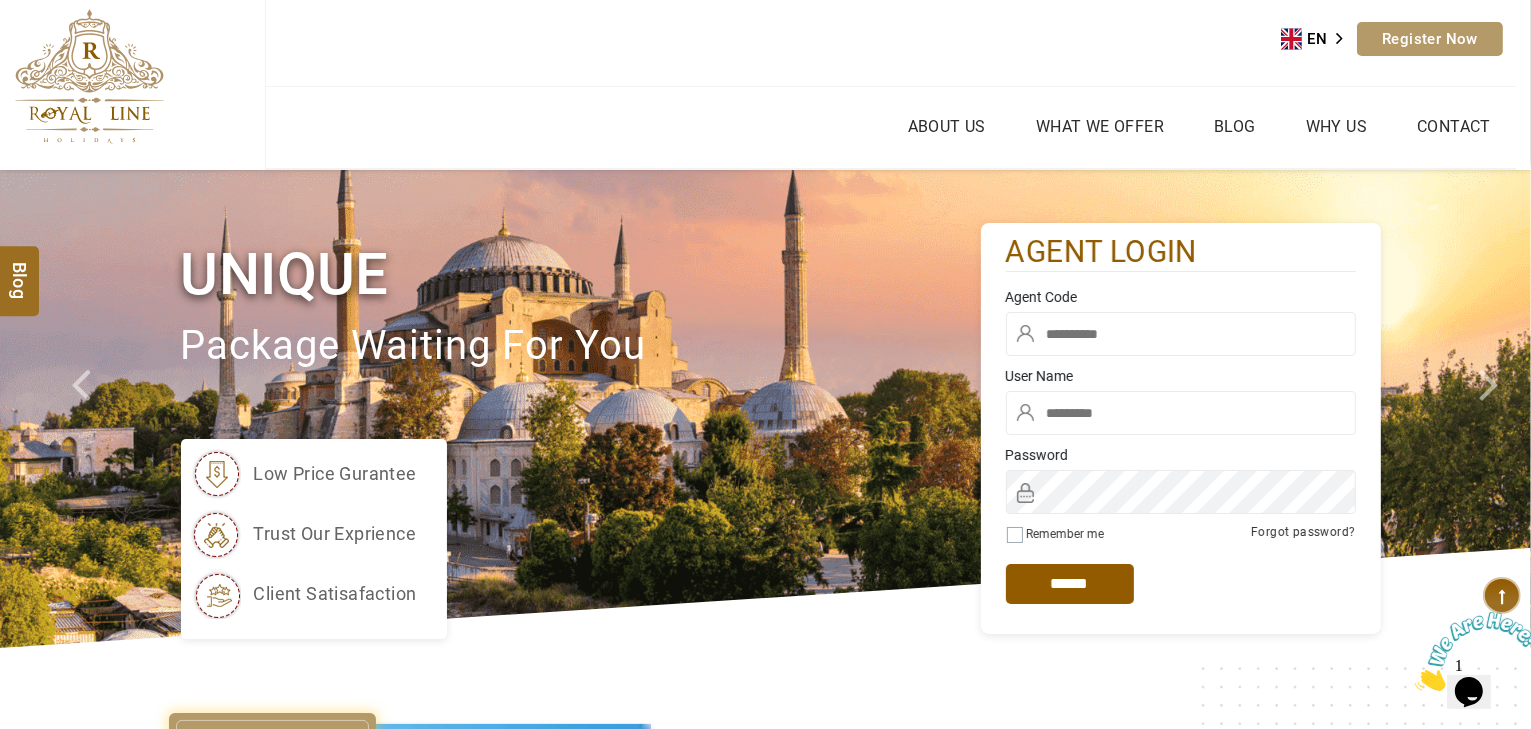 type on "*****" 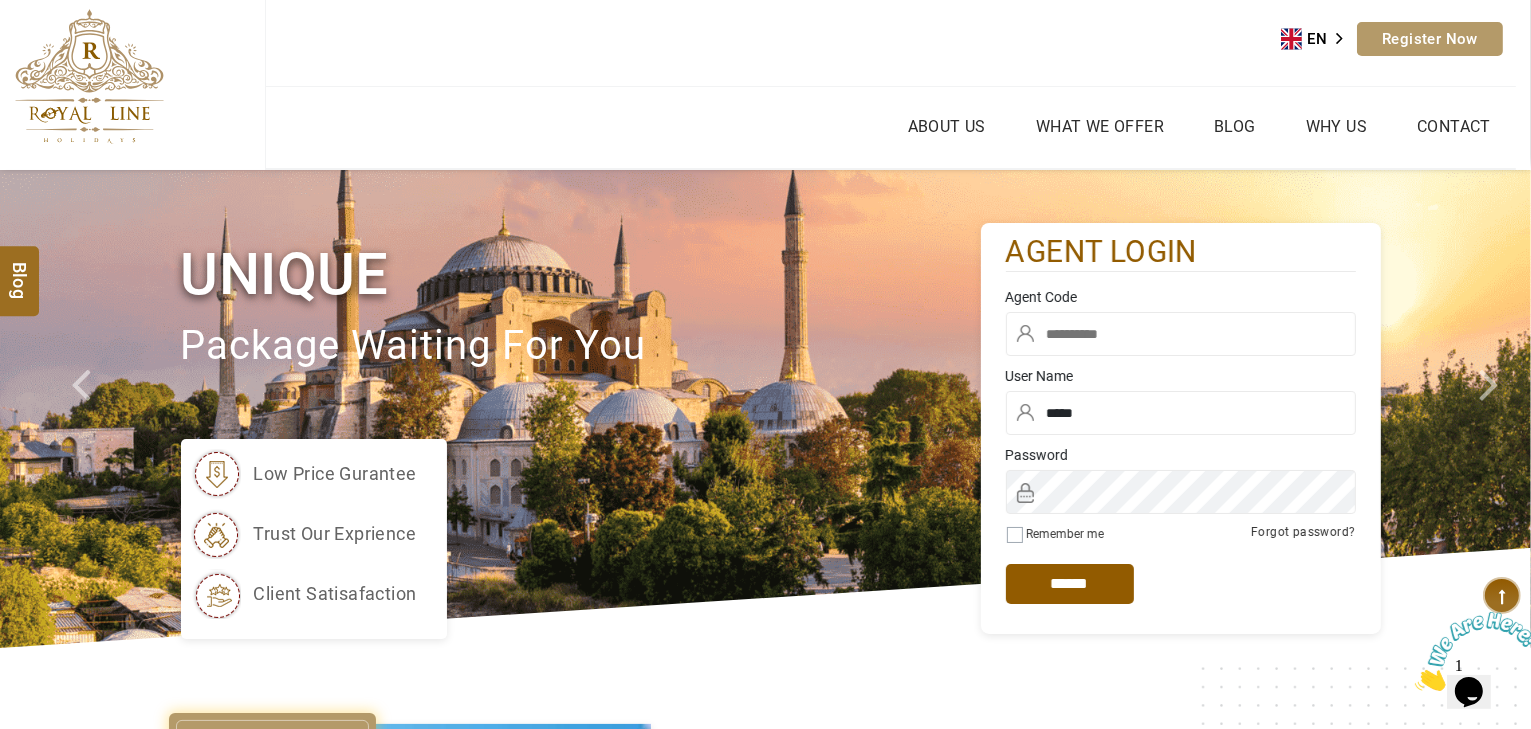 click at bounding box center [1181, 334] 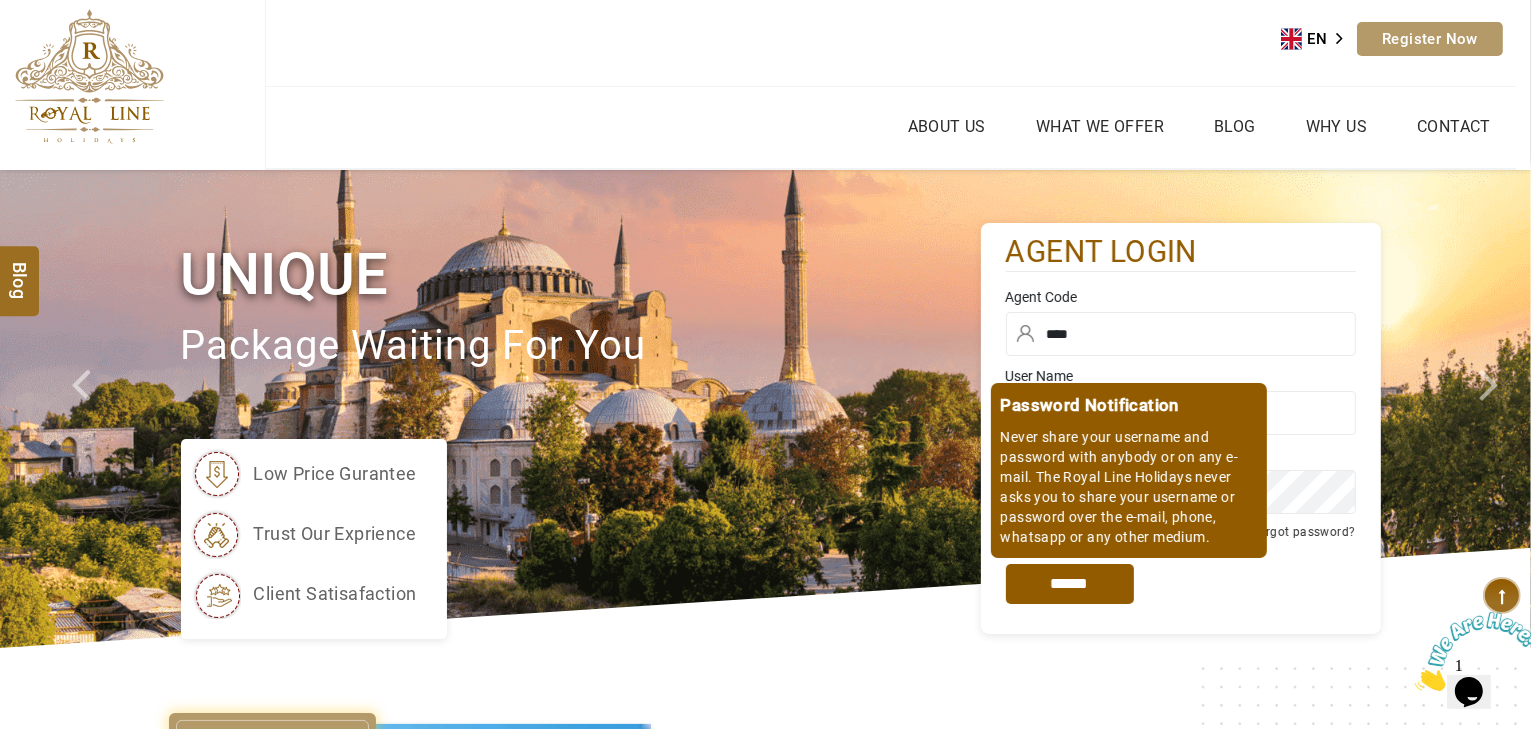 type on "****" 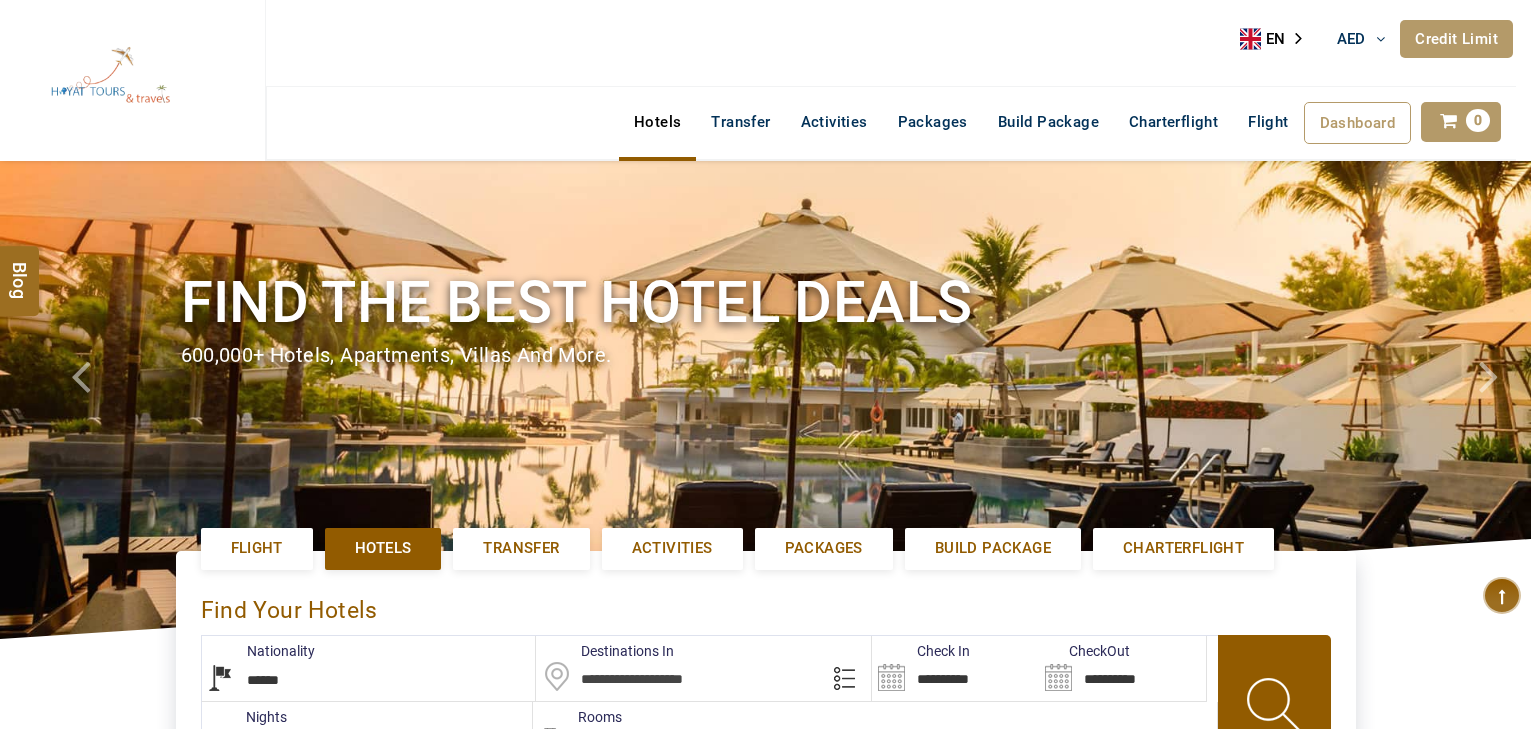 select on "******" 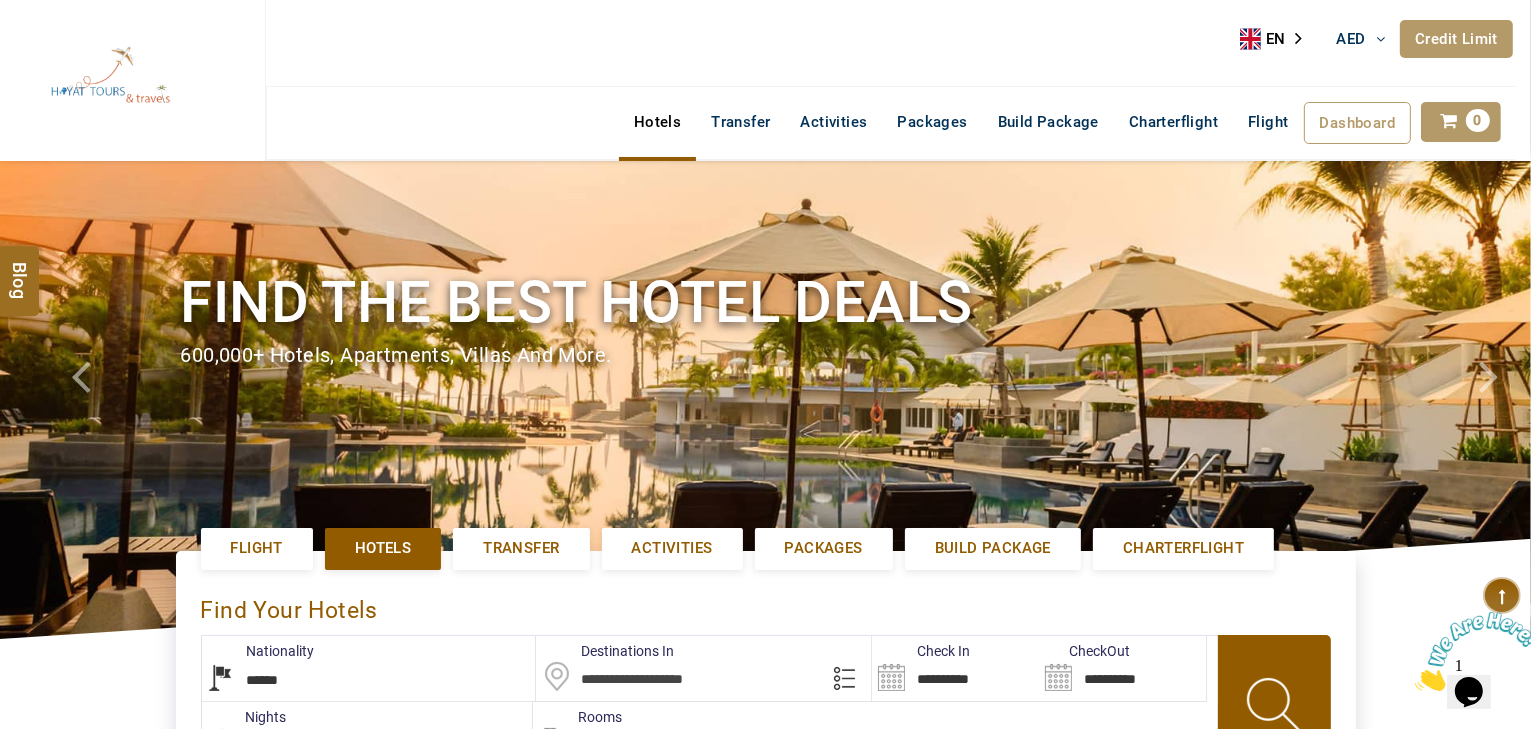 scroll, scrollTop: 0, scrollLeft: 0, axis: both 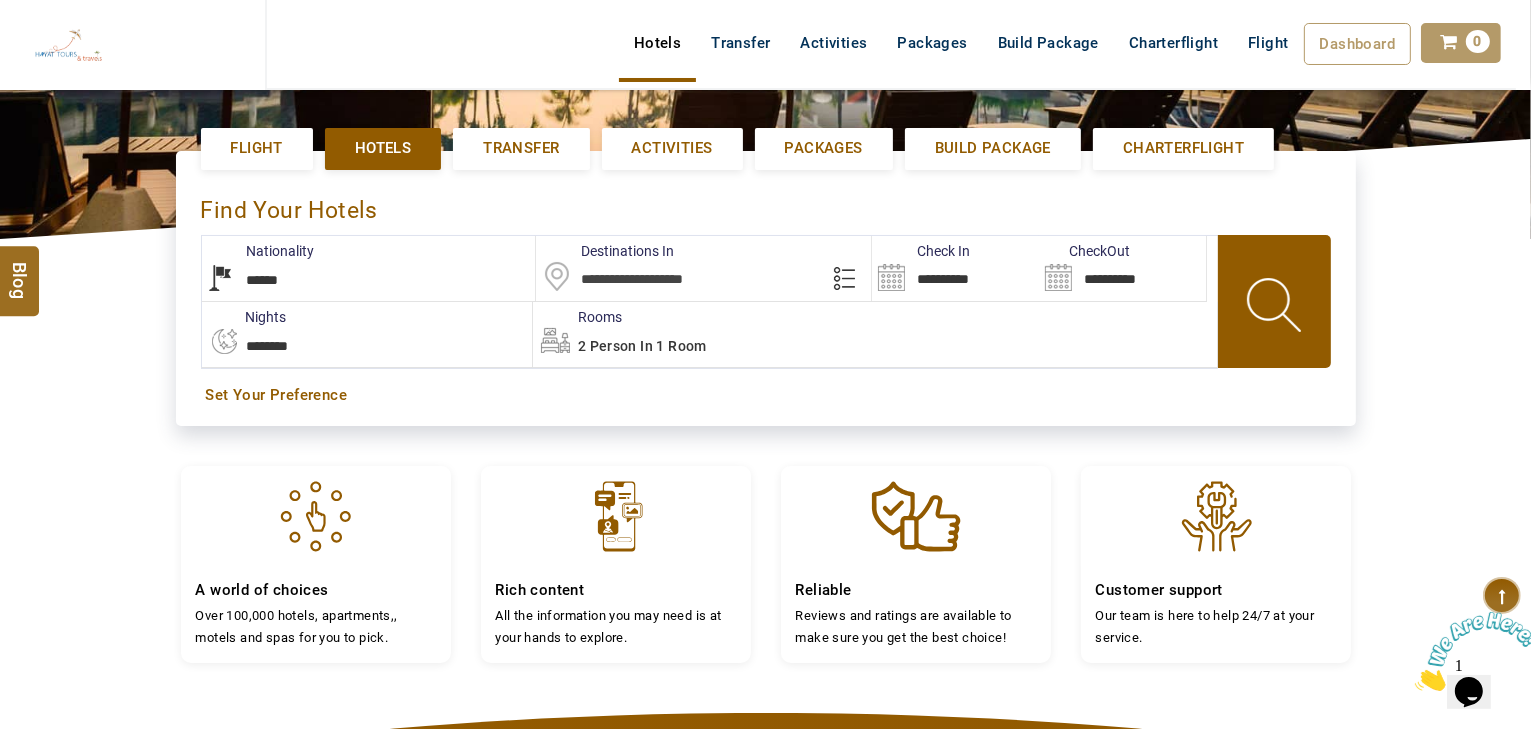 click at bounding box center [703, 268] 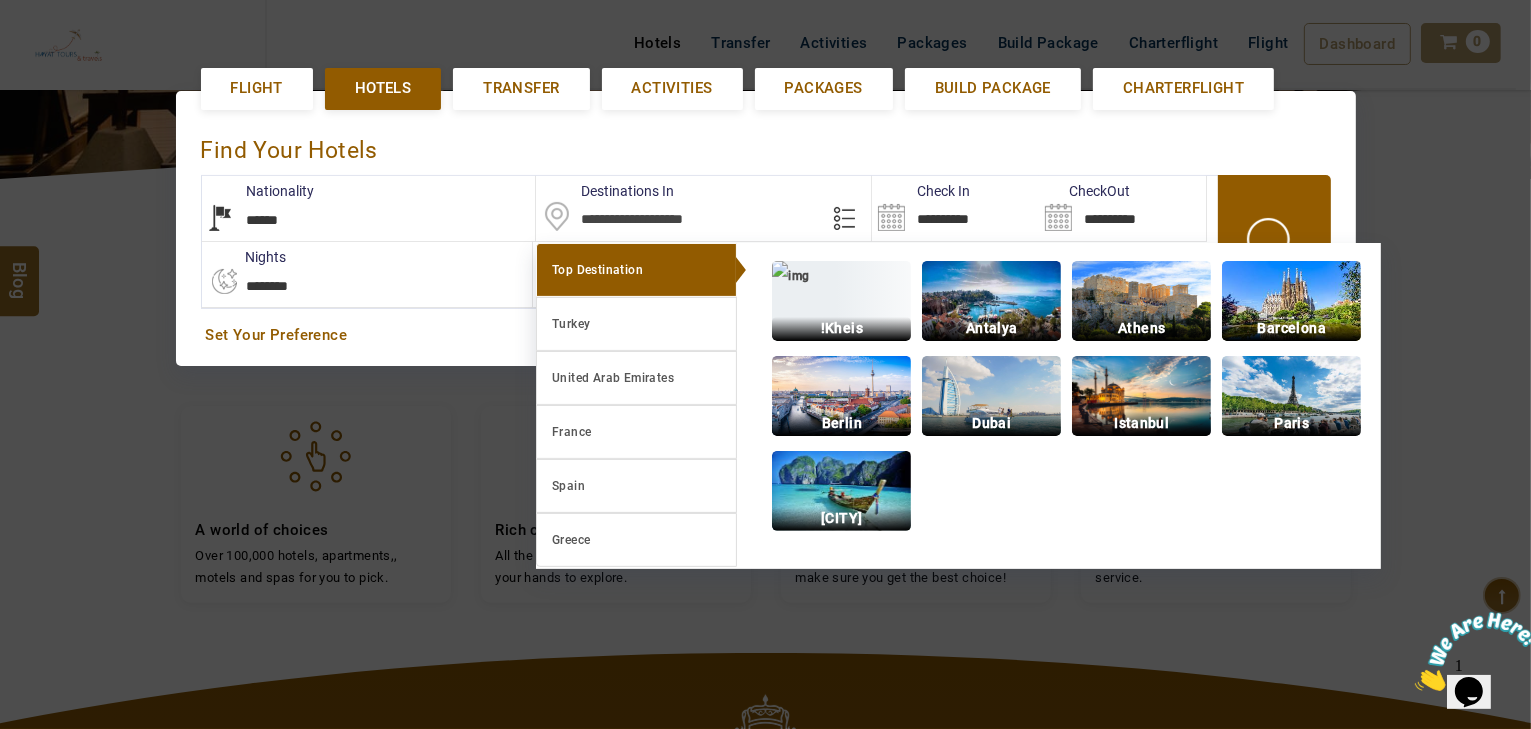 click at bounding box center [765, 364] 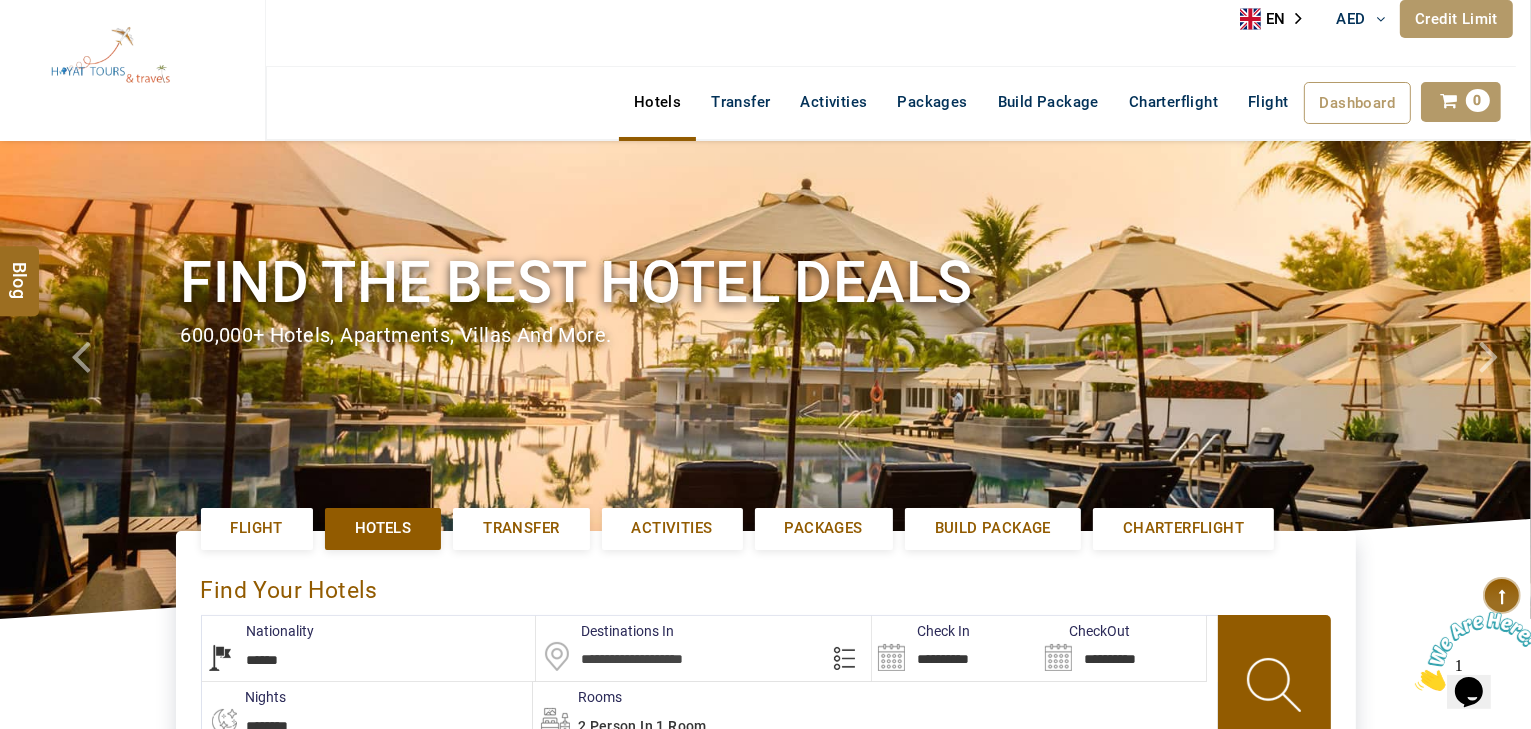 scroll, scrollTop: 0, scrollLeft: 0, axis: both 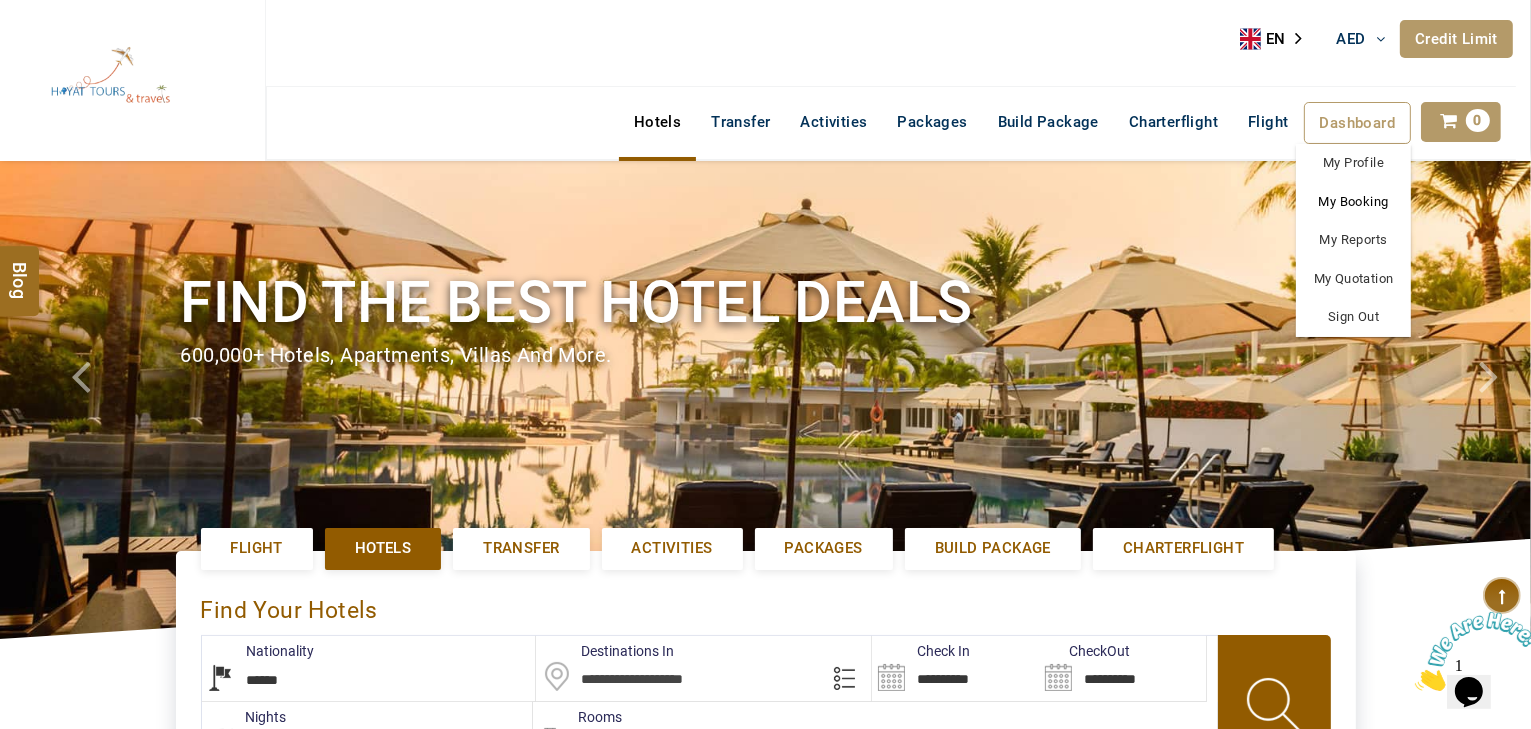 click on "My Booking" at bounding box center [1353, 202] 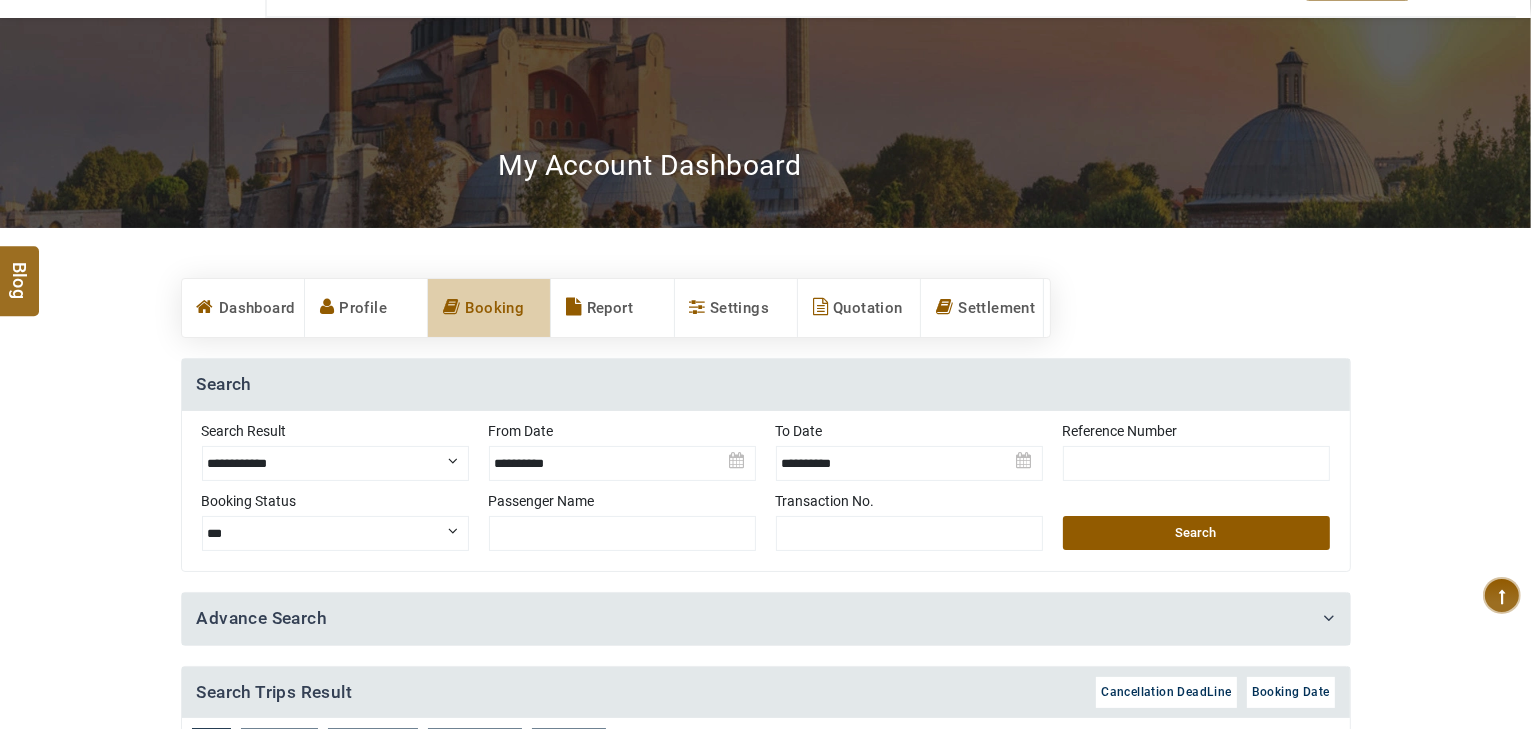 scroll, scrollTop: 160, scrollLeft: 0, axis: vertical 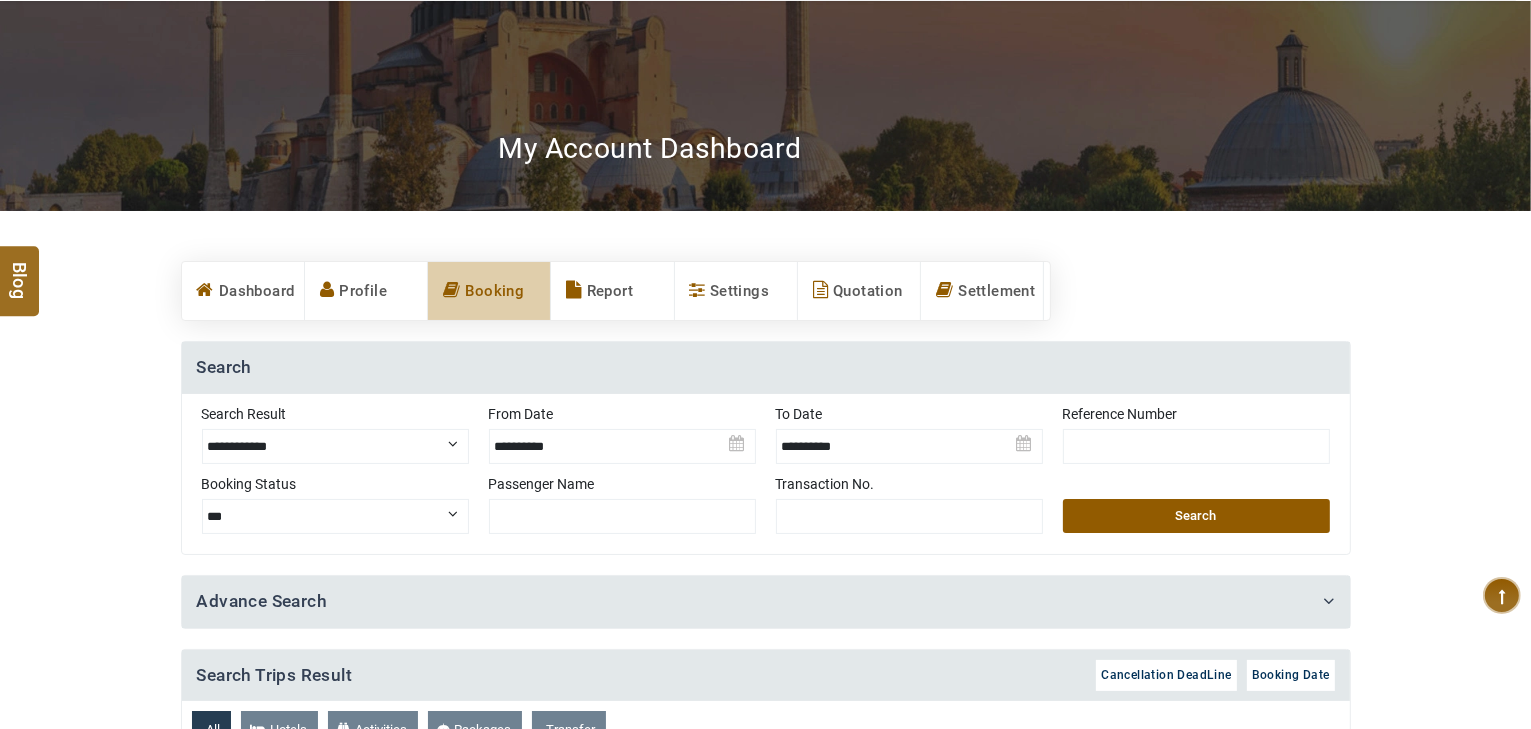 drag, startPoint x: 396, startPoint y: 438, endPoint x: 375, endPoint y: 461, distance: 31.144823 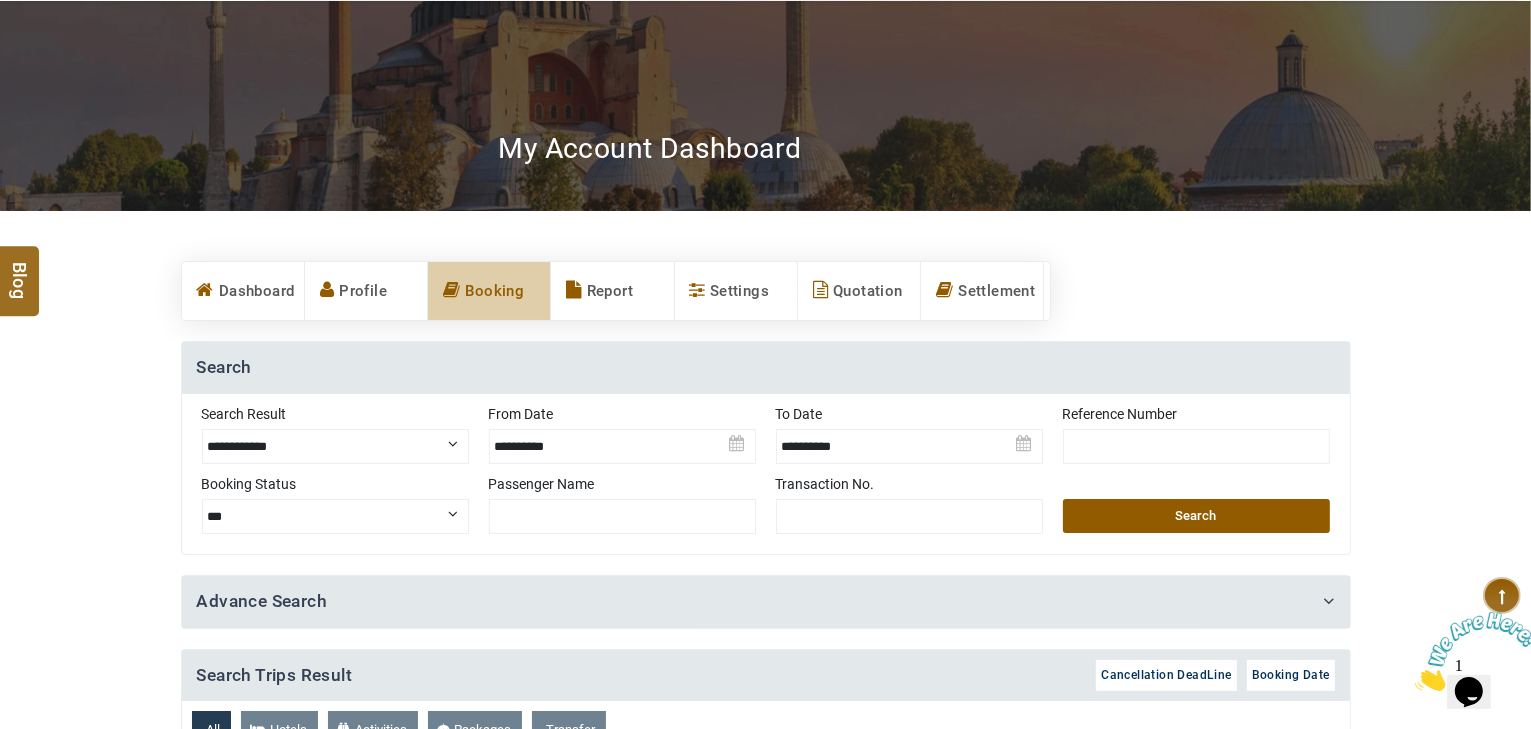 scroll, scrollTop: 0, scrollLeft: 0, axis: both 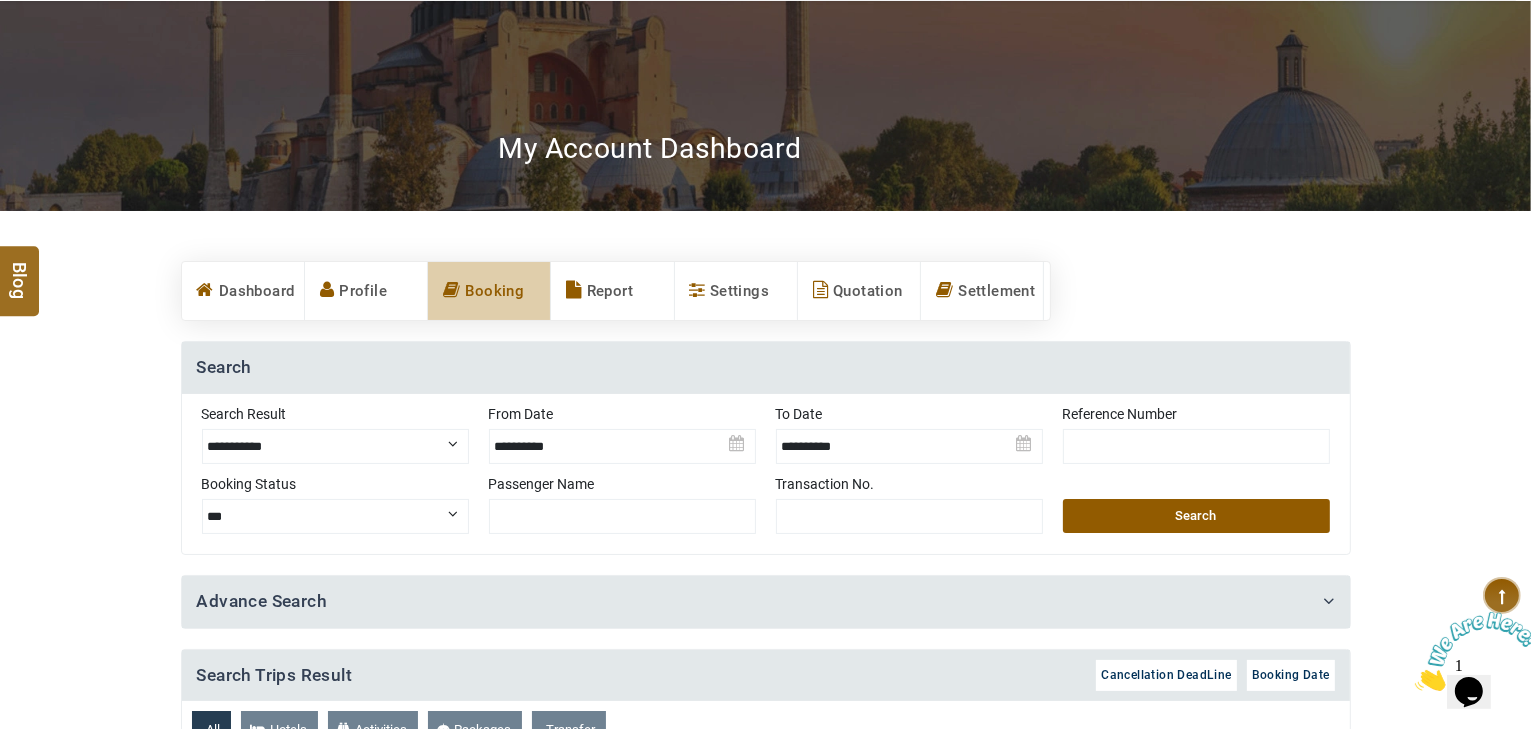 click on "**********" at bounding box center [335, 446] 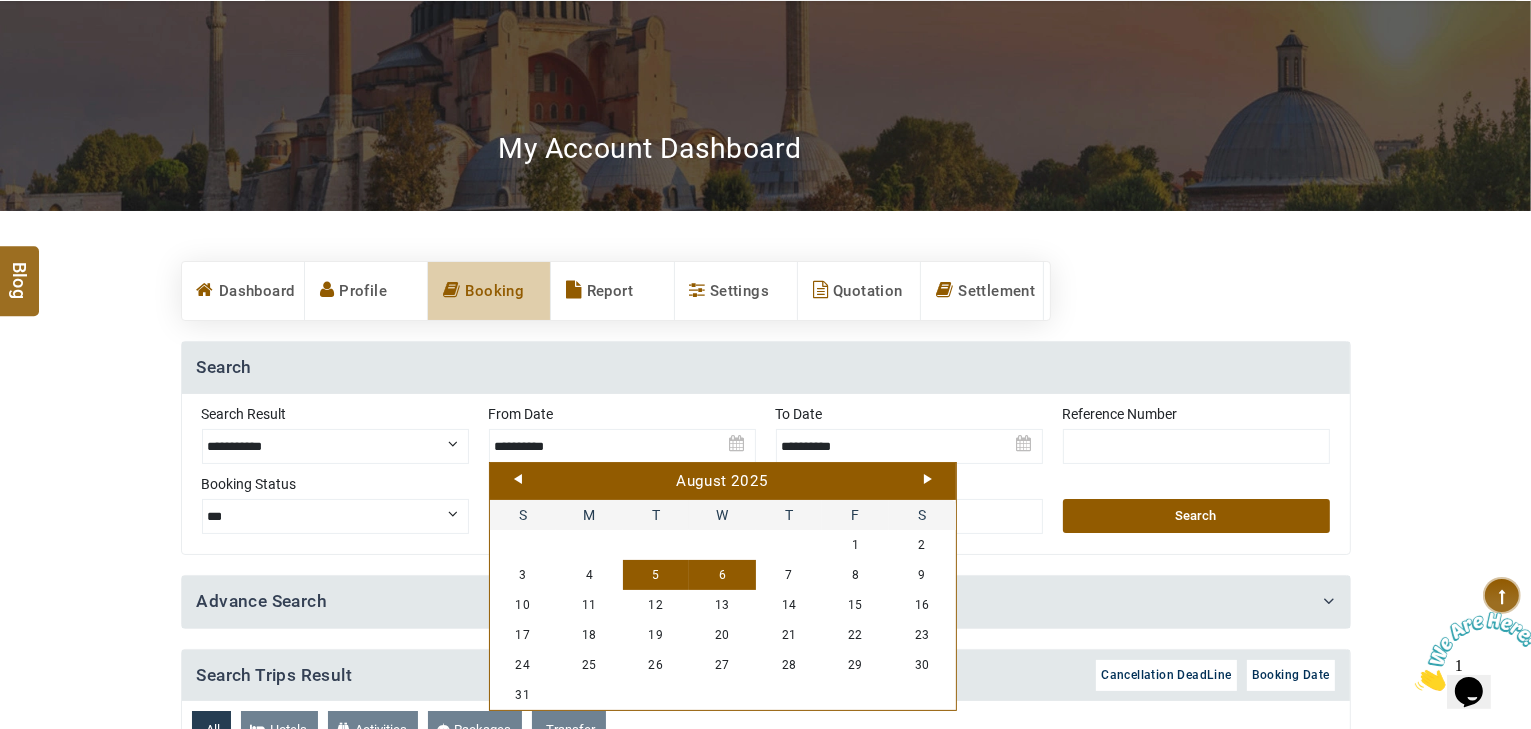 scroll, scrollTop: 80, scrollLeft: 0, axis: vertical 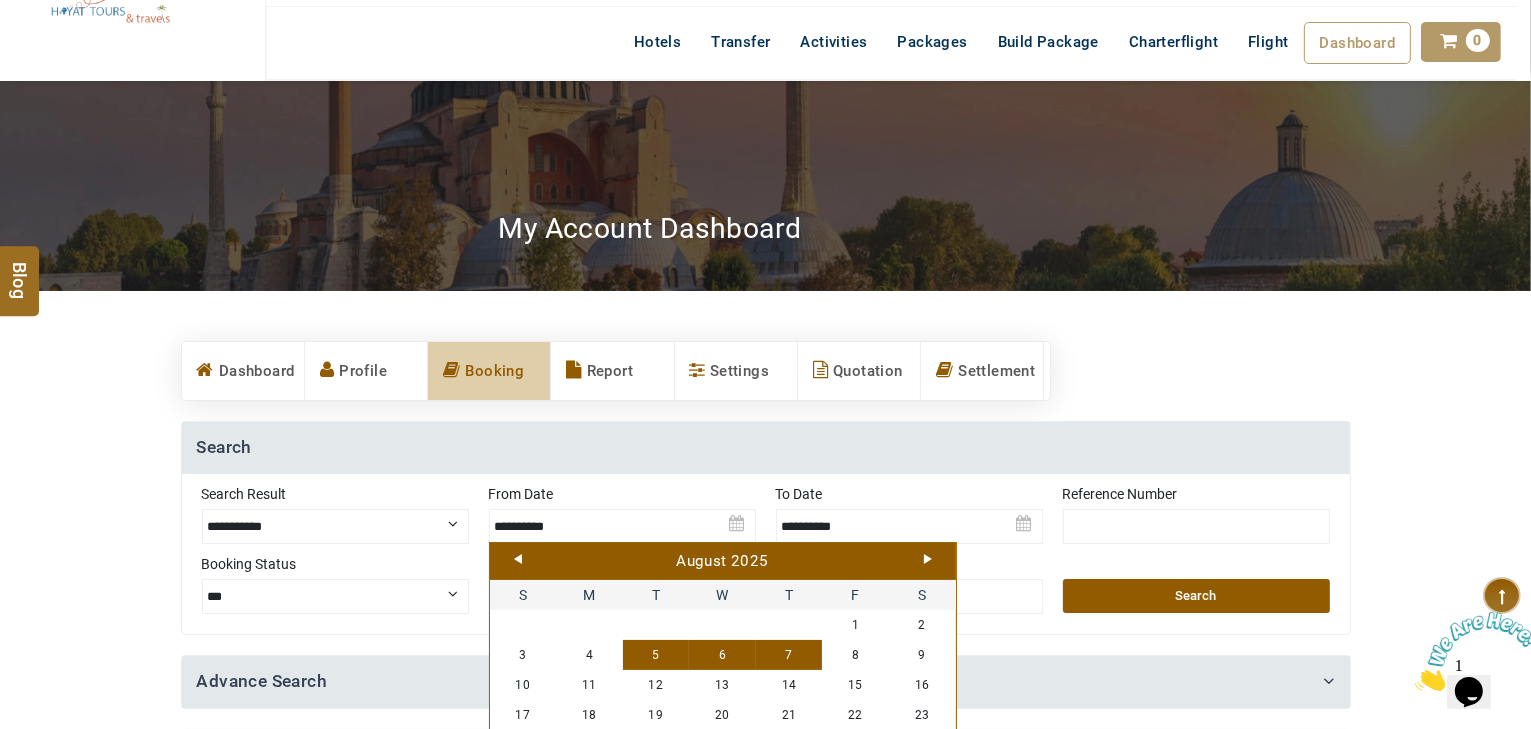 click on "7" at bounding box center [789, 655] 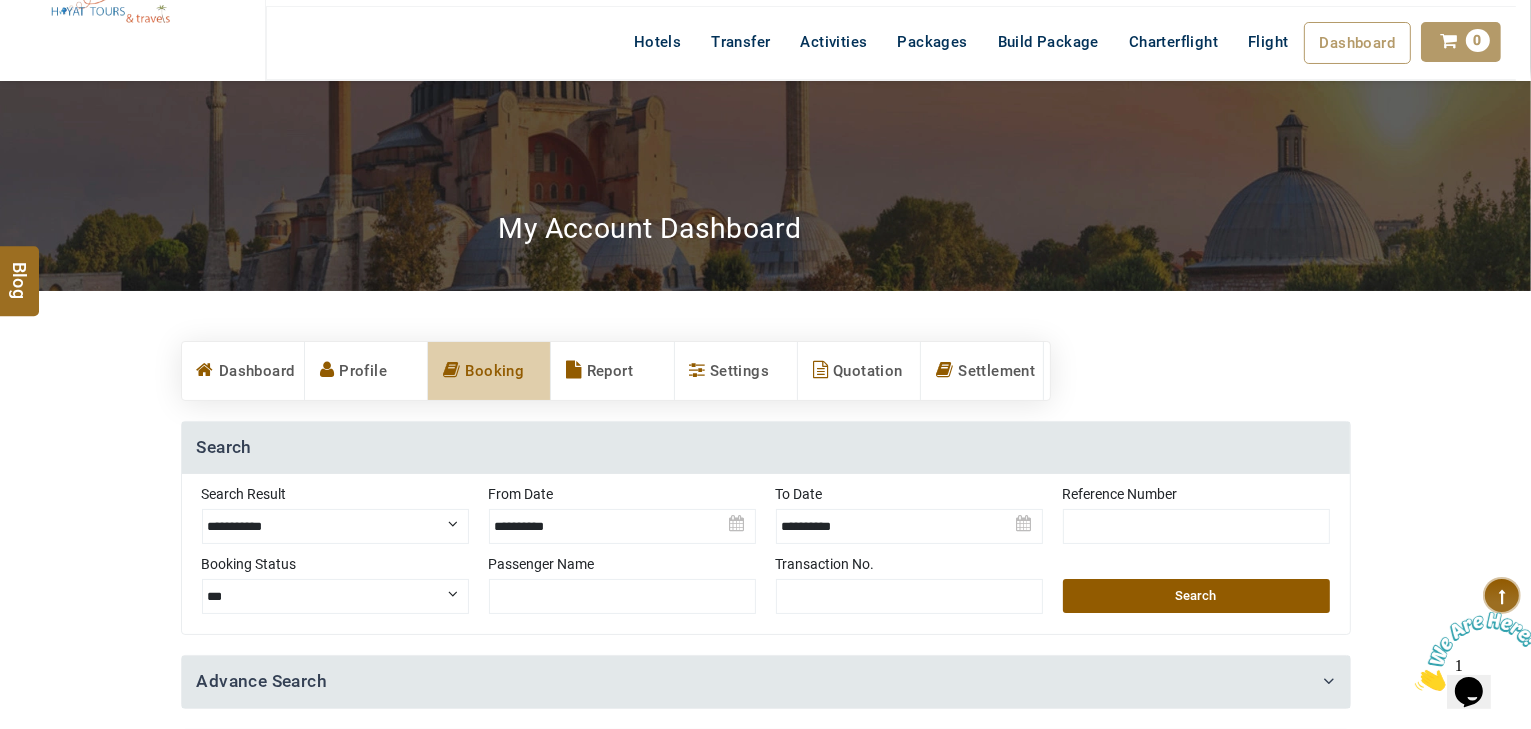 click at bounding box center (909, 519) 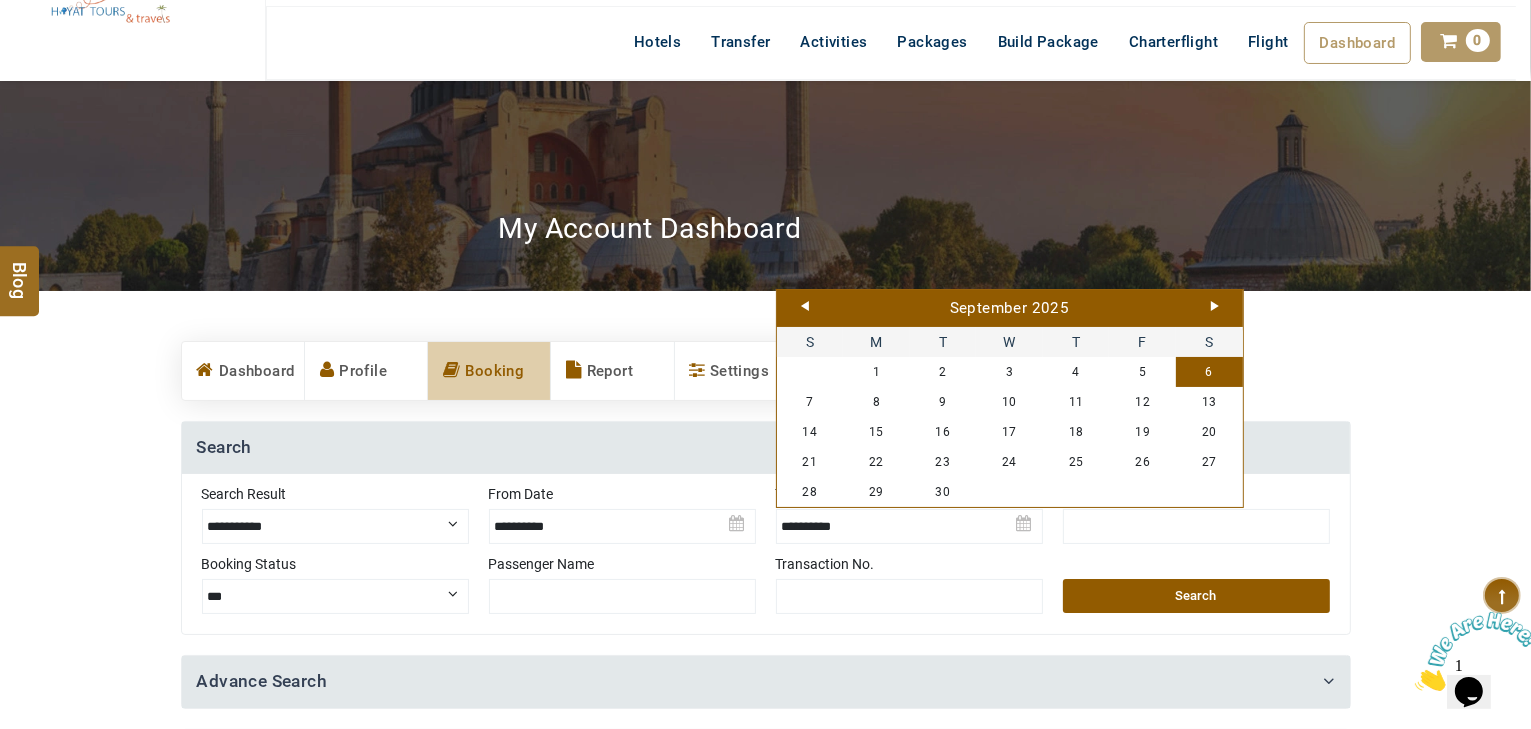click on "September   2025" at bounding box center [1010, 309] 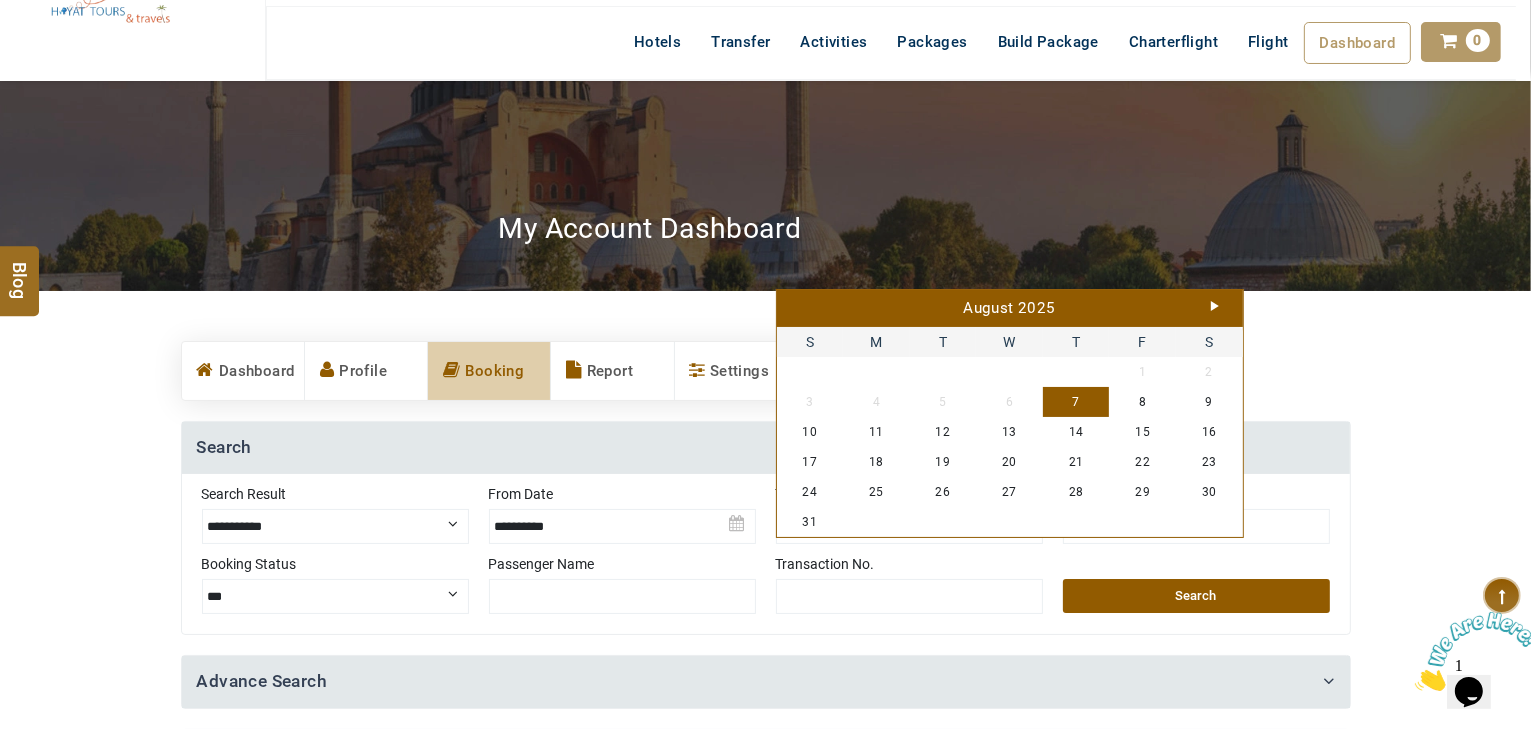 click on "7" at bounding box center (1076, 402) 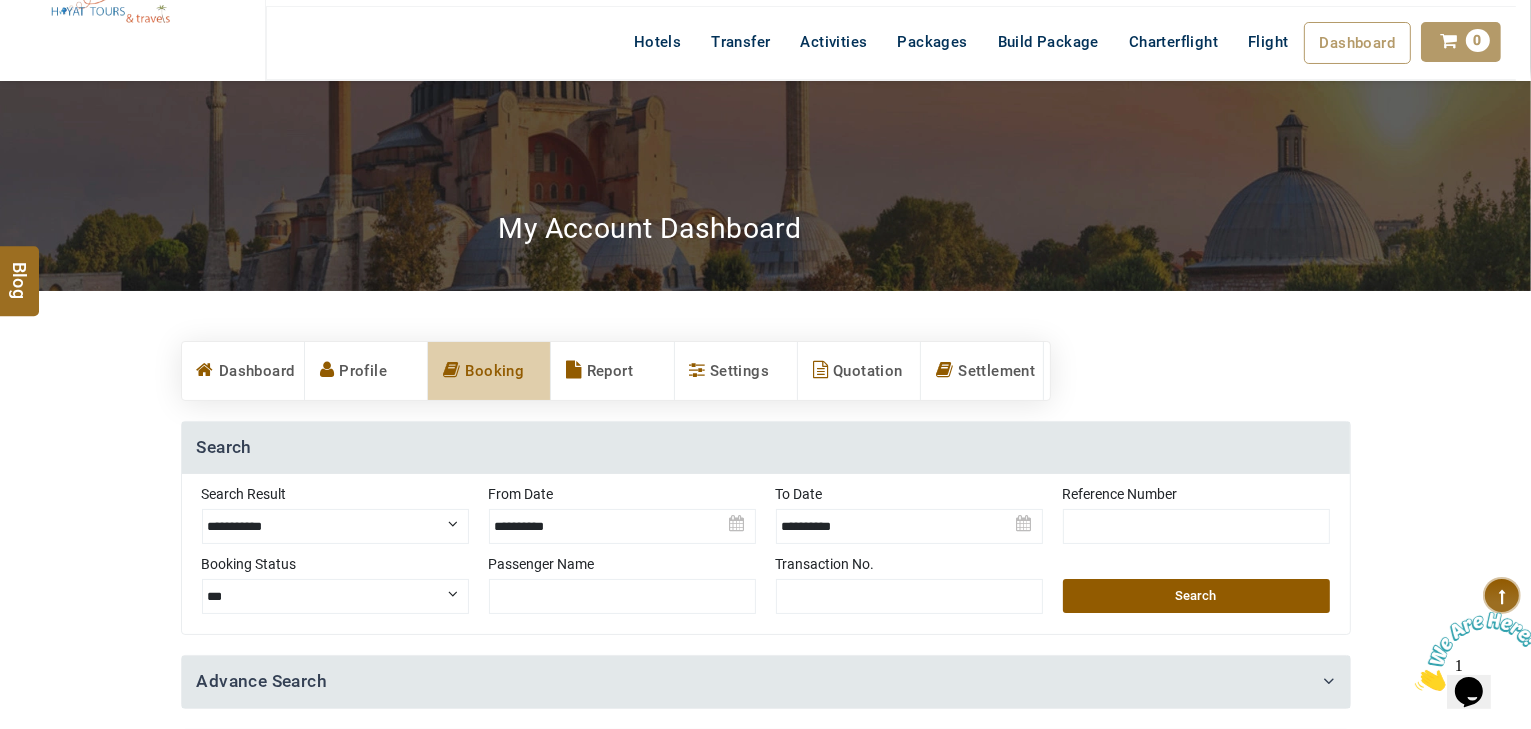 drag, startPoint x: 1065, startPoint y: 597, endPoint x: 778, endPoint y: 454, distance: 320.65247 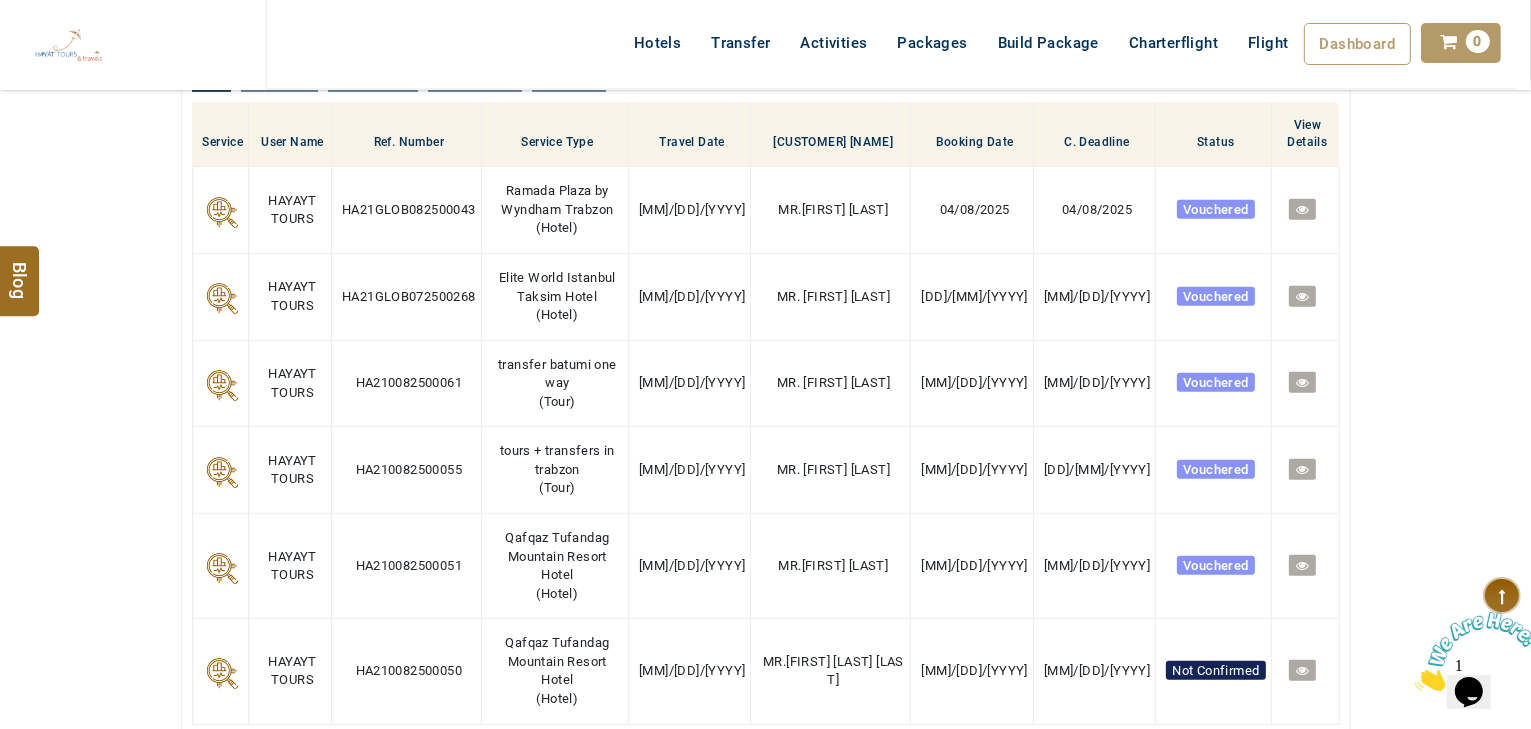 scroll, scrollTop: 820, scrollLeft: 0, axis: vertical 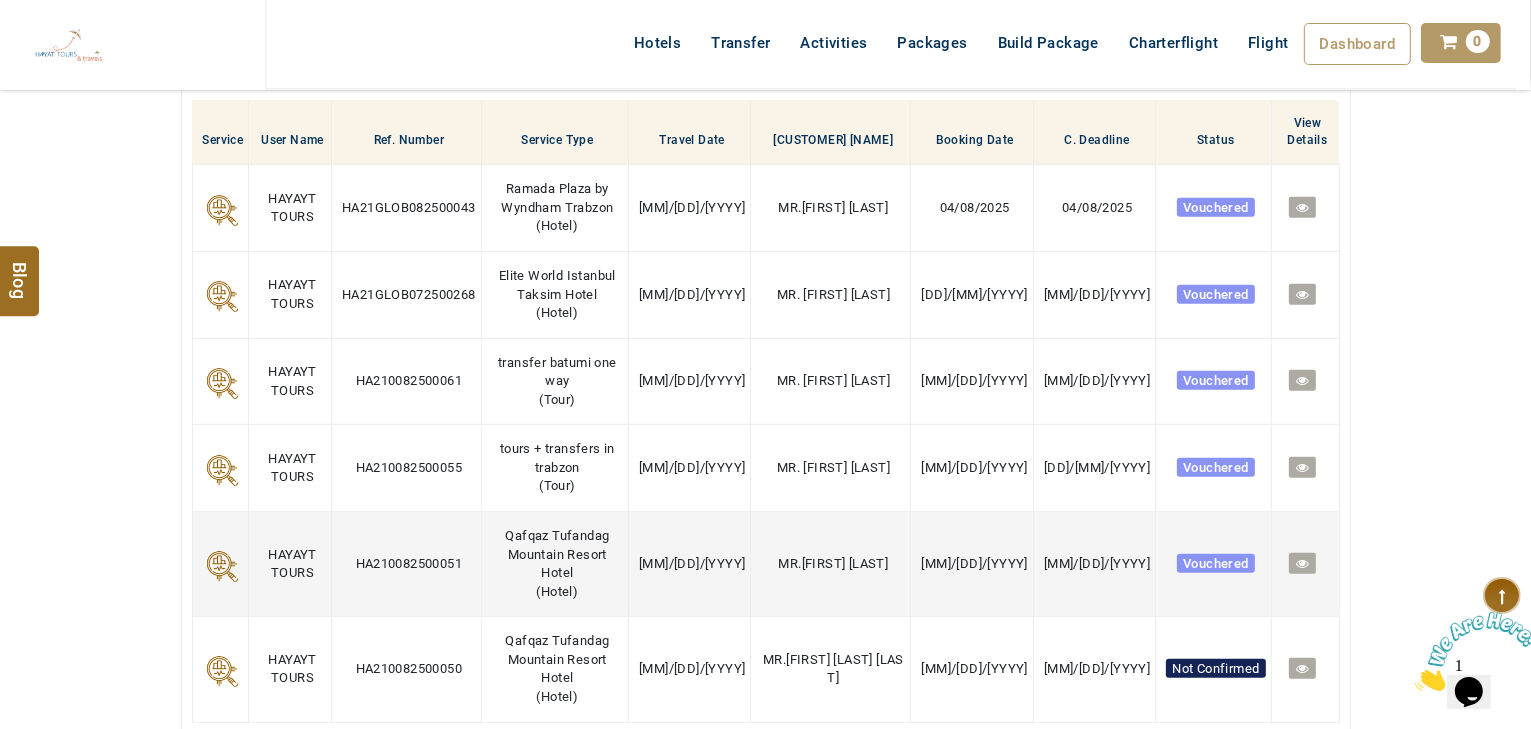 click at bounding box center [1302, 563] 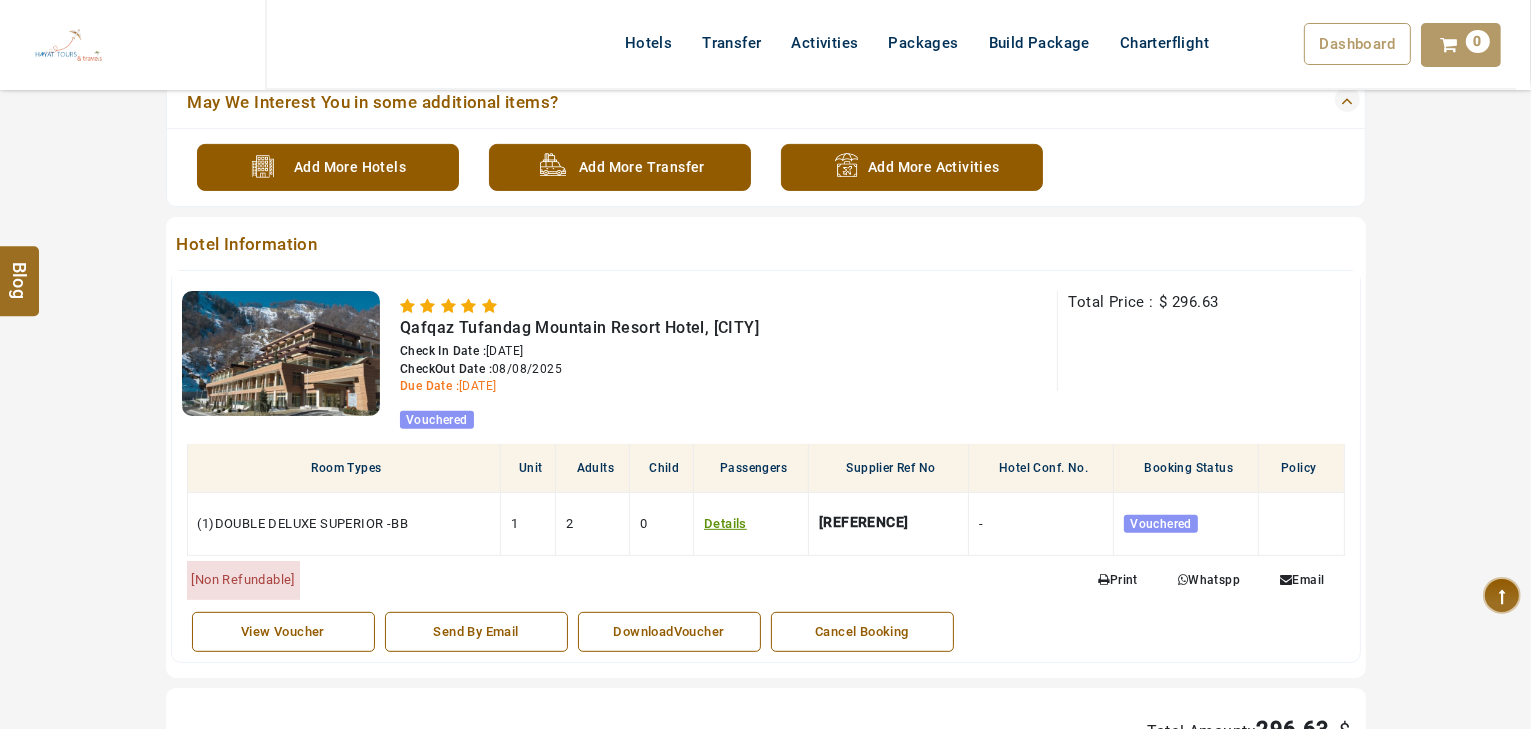 scroll, scrollTop: 800, scrollLeft: 0, axis: vertical 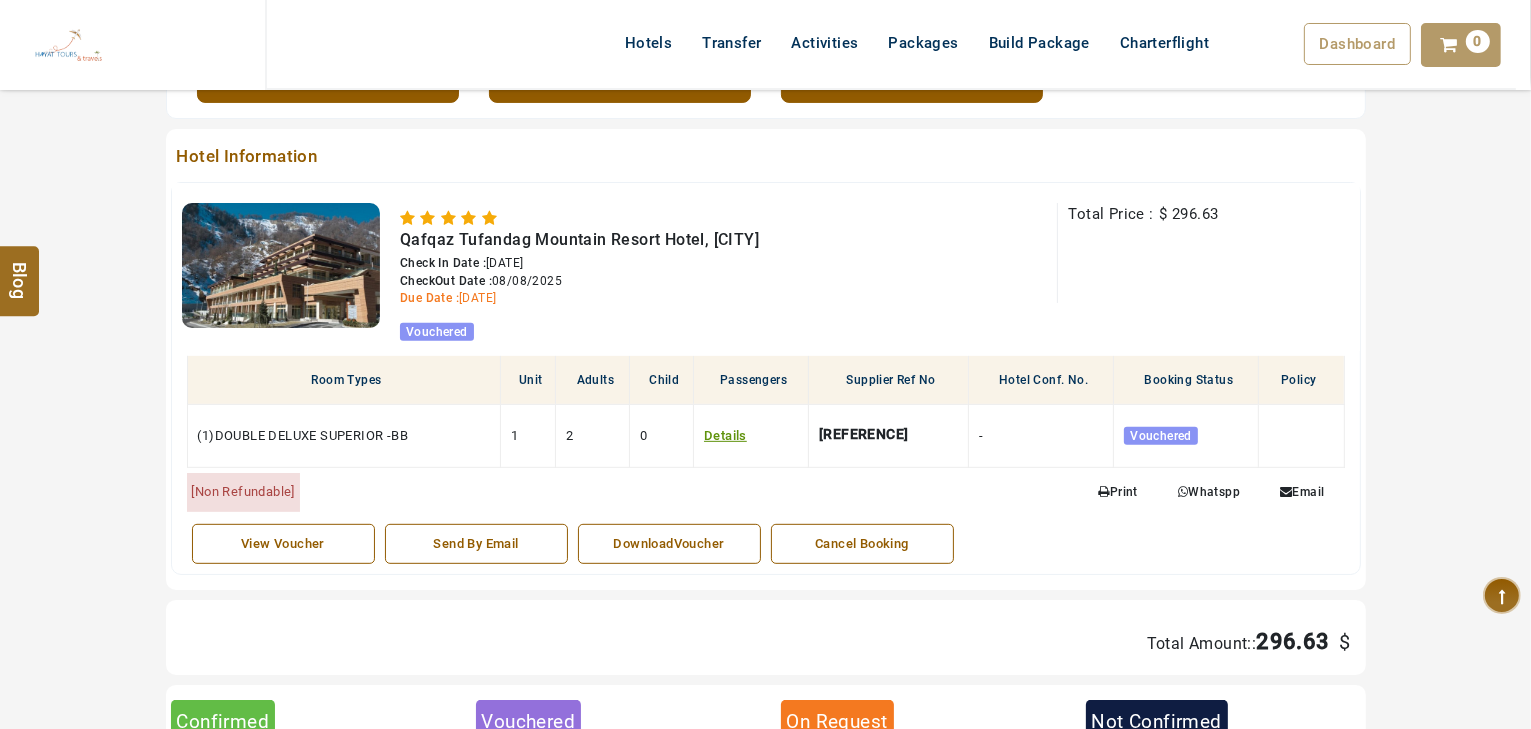 click on "DownloadVoucher" at bounding box center (669, 544) 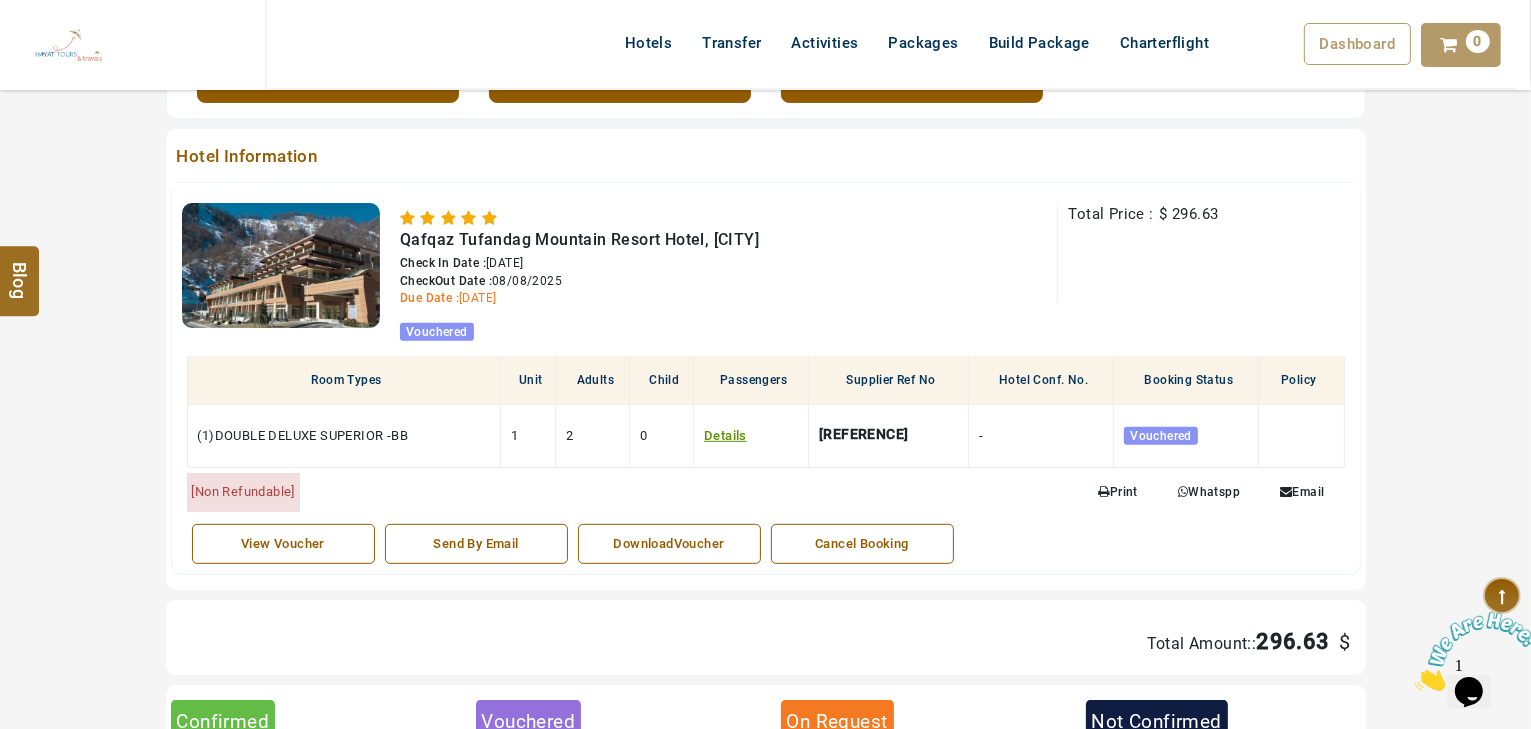 scroll, scrollTop: 0, scrollLeft: 0, axis: both 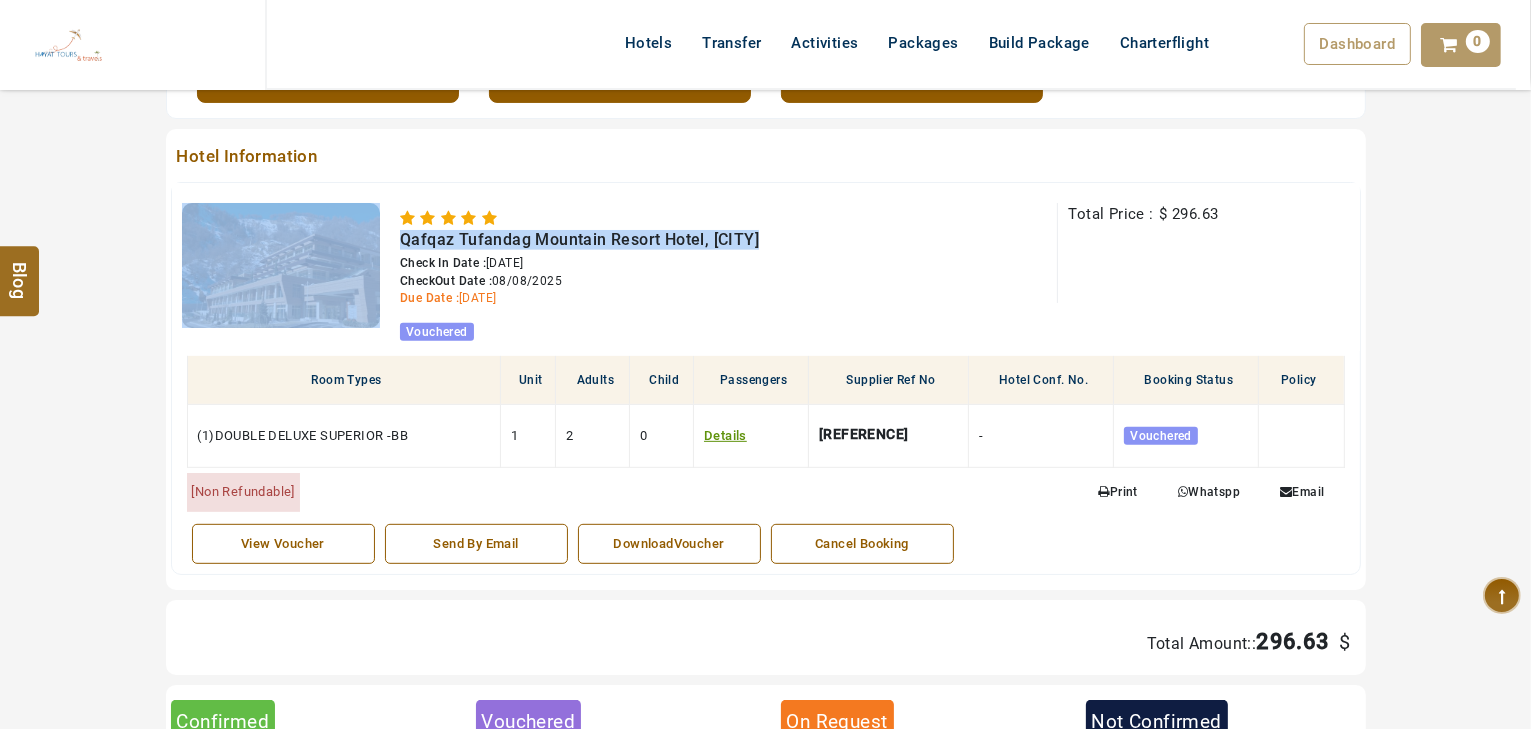 drag, startPoint x: 782, startPoint y: 235, endPoint x: 353, endPoint y: 246, distance: 429.141 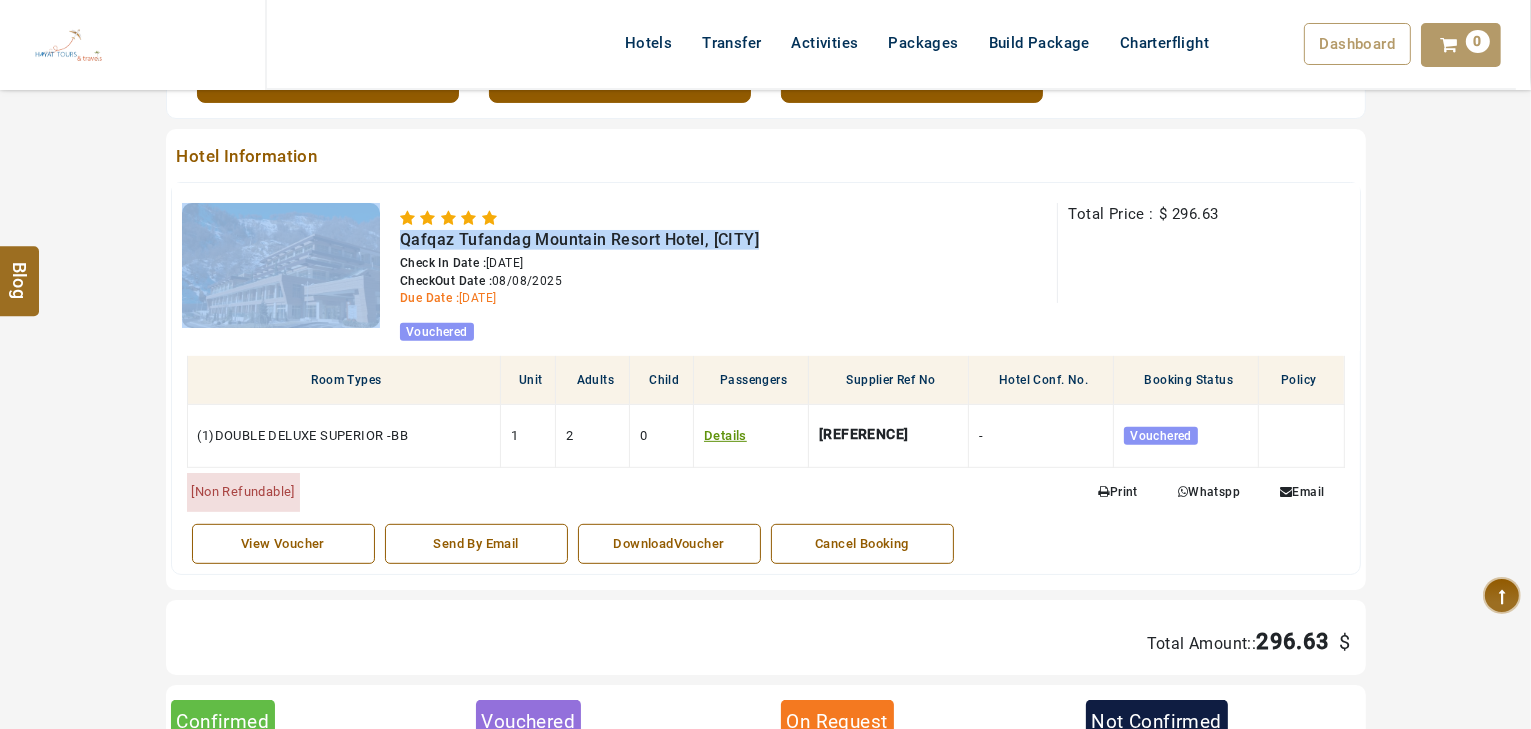 copy on "Qafqaz Tufandag Mountain Resort Hotel, [CITY]" 